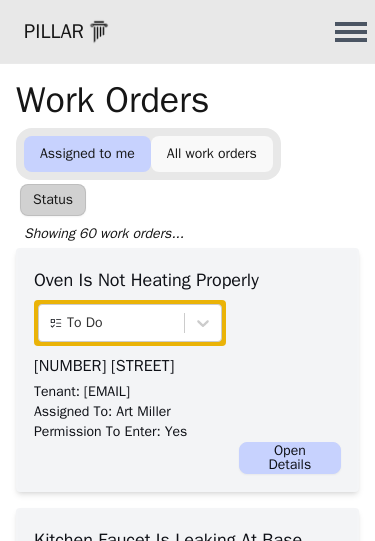scroll, scrollTop: 0, scrollLeft: 0, axis: both 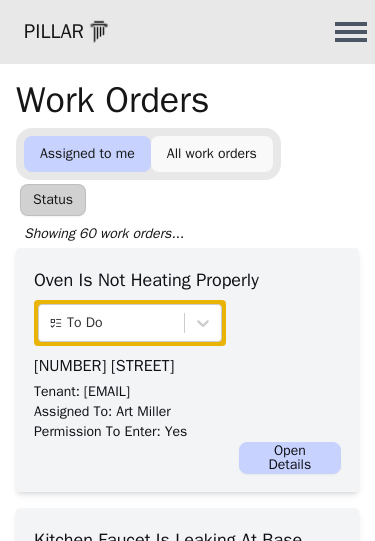 click on "All work orders" at bounding box center [212, 154] 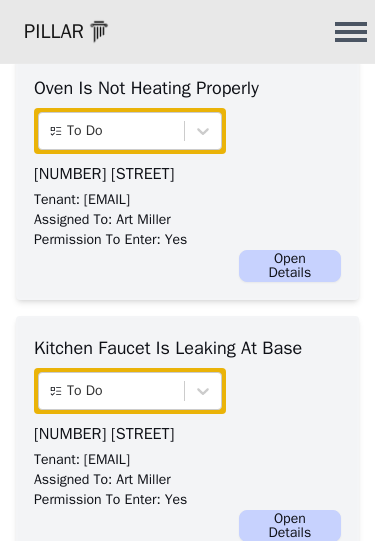 scroll, scrollTop: 1865, scrollLeft: 0, axis: vertical 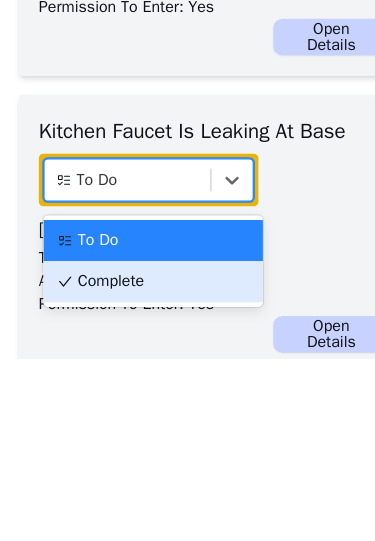 click on "Complete" at bounding box center (97, 474) 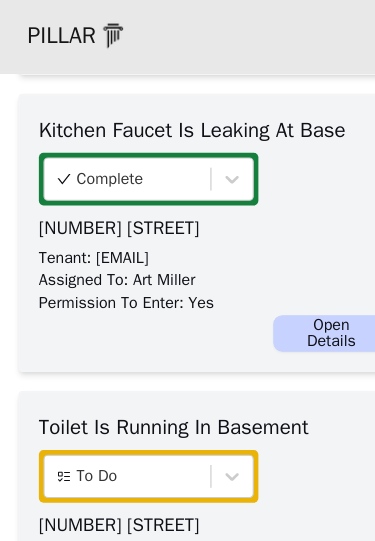 click on "Open Details" at bounding box center [290, 292] 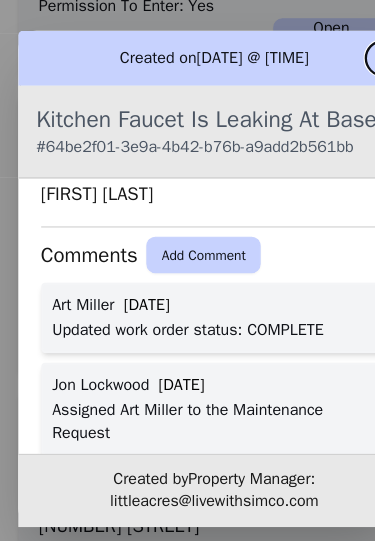 scroll, scrollTop: 475, scrollLeft: 0, axis: vertical 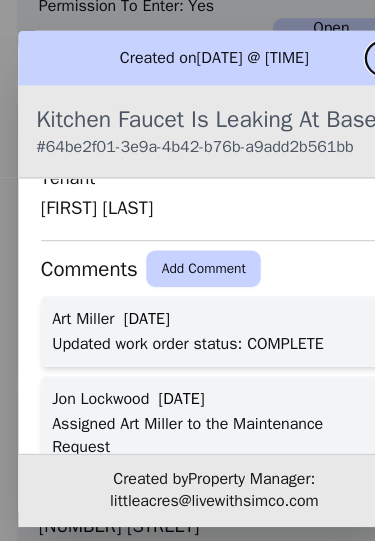 click on "Add Comment" at bounding box center [178, 235] 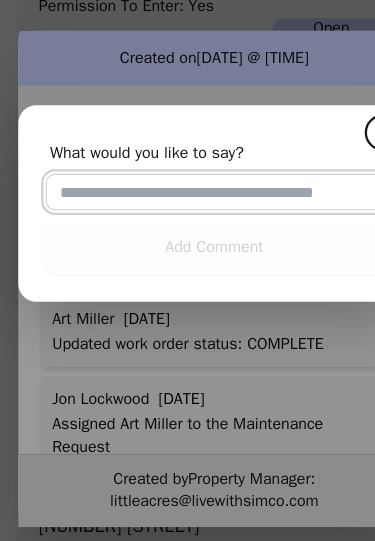 click at bounding box center [188, 168] 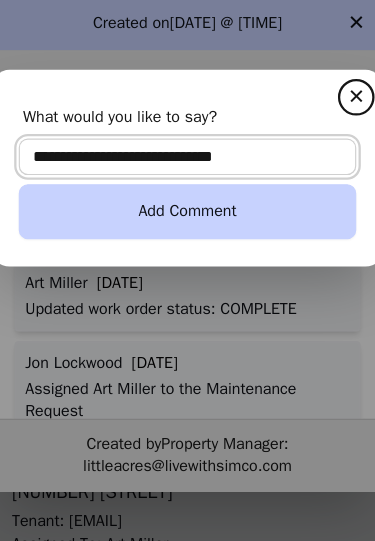 type on "**********" 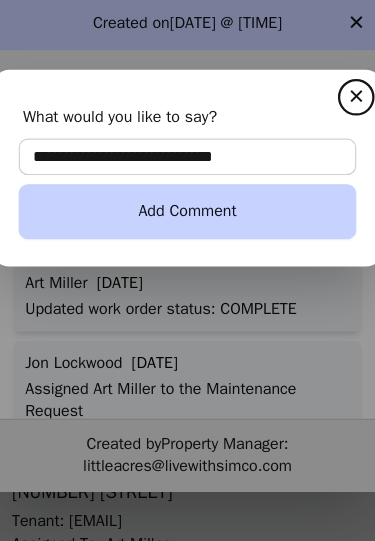 click on "Add Comment" at bounding box center (188, 216) 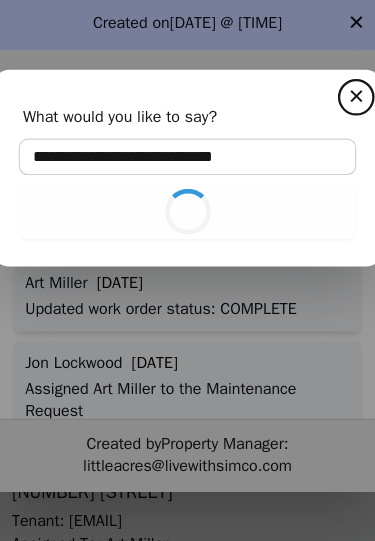 scroll, scrollTop: 2128, scrollLeft: 0, axis: vertical 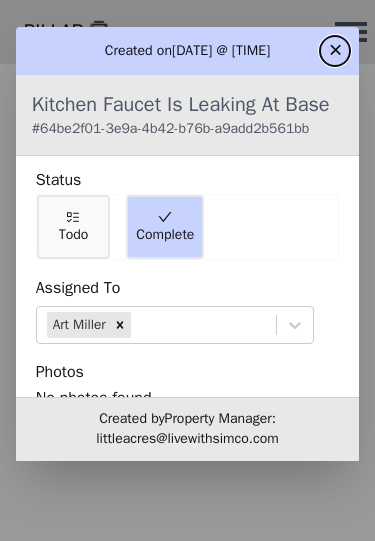 click on "✕" at bounding box center (335, 51) 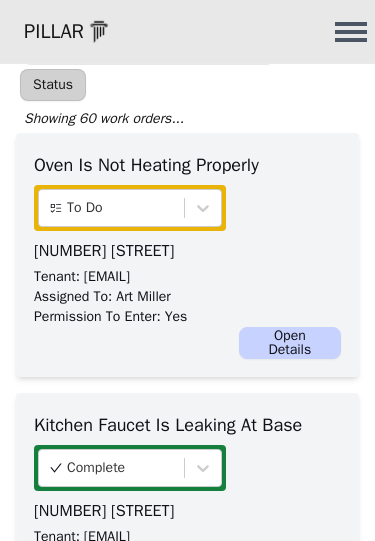 scroll, scrollTop: 290, scrollLeft: 0, axis: vertical 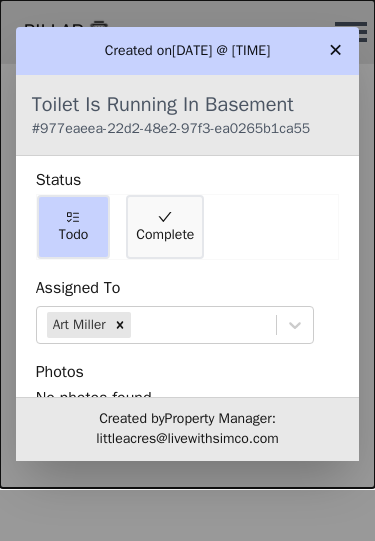 click on "Complete" at bounding box center [165, 235] 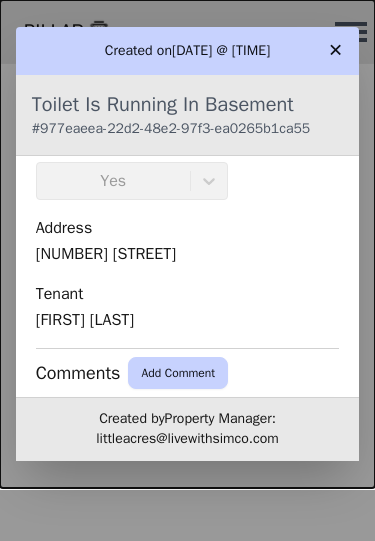 scroll, scrollTop: 339, scrollLeft: 0, axis: vertical 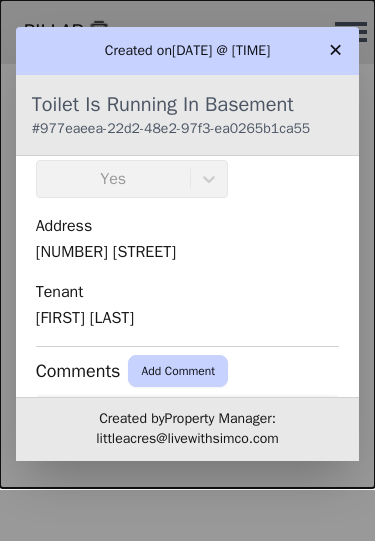 click on "Add Comment" at bounding box center (178, 371) 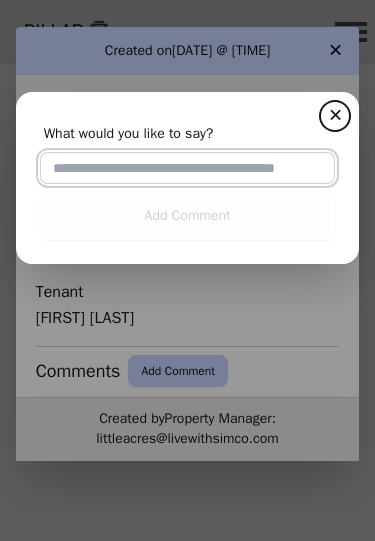 click at bounding box center [188, 168] 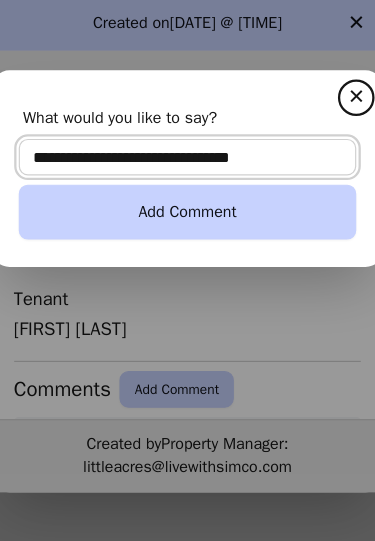 type on "**********" 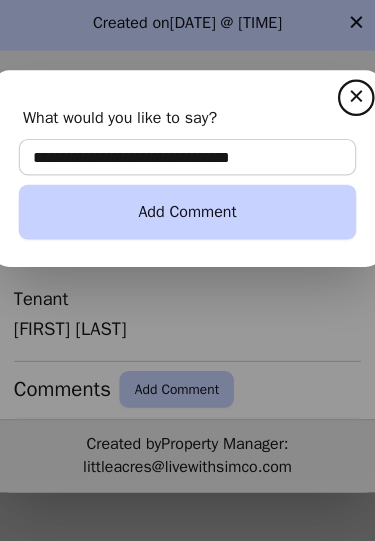 click on "Add Comment" at bounding box center [188, 216] 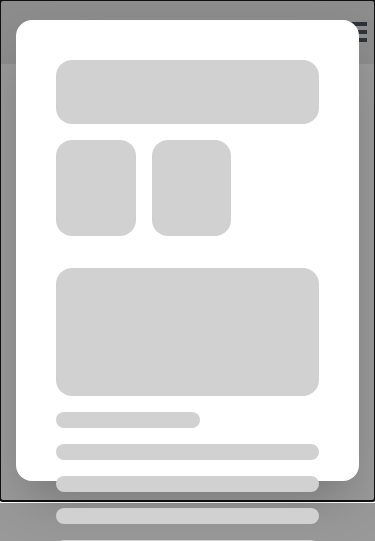scroll, scrollTop: 0, scrollLeft: 0, axis: both 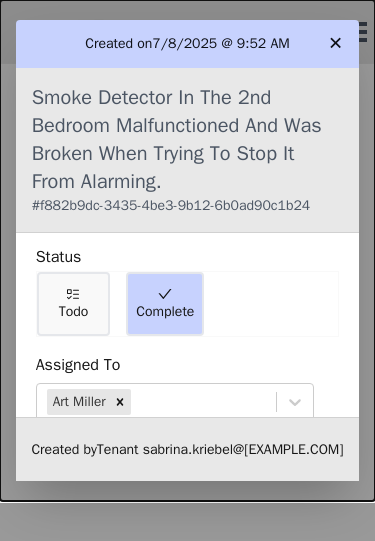 click on "✕" at bounding box center [335, 44] 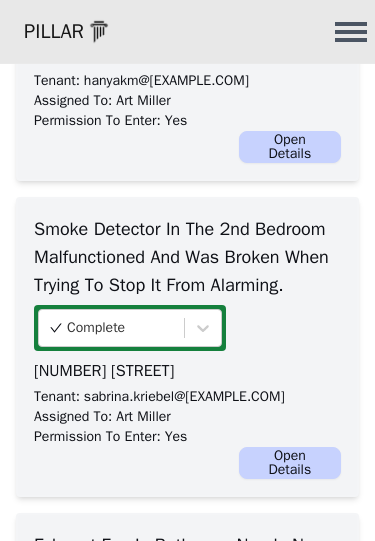 scroll, scrollTop: 861, scrollLeft: 0, axis: vertical 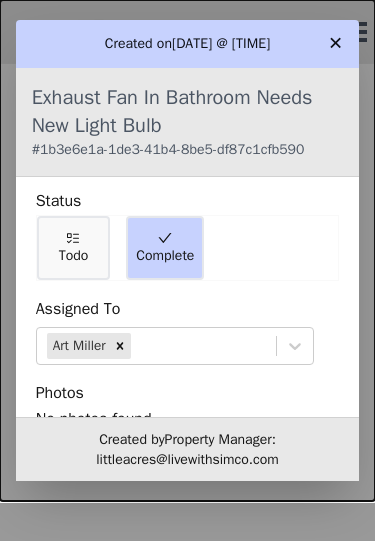 click on "✕" at bounding box center [335, 44] 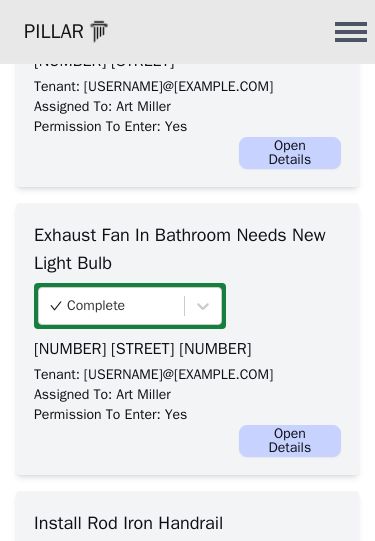 scroll, scrollTop: 1276, scrollLeft: 0, axis: vertical 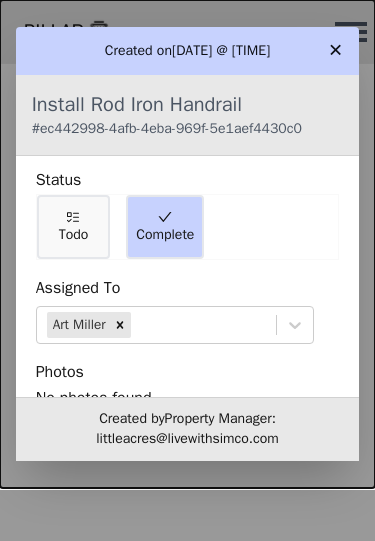 click on "✕" at bounding box center (335, 51) 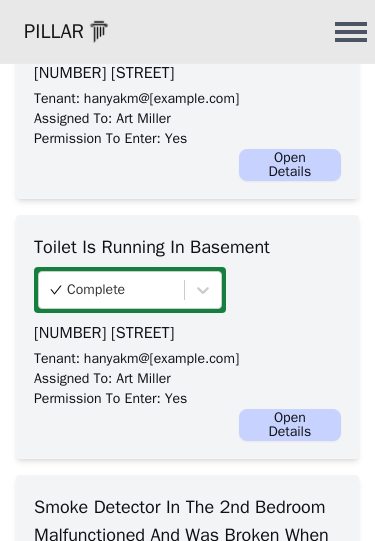 scroll, scrollTop: 611, scrollLeft: 0, axis: vertical 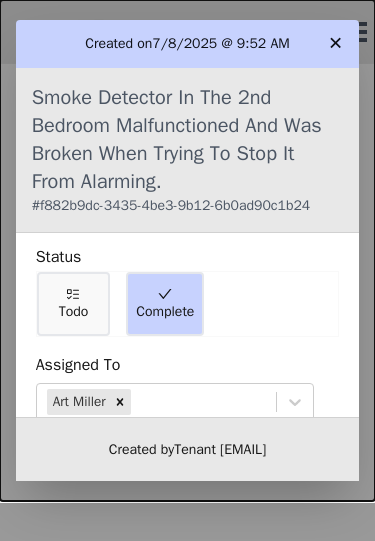 click on "Created on  7/8/2025 @ 9:52 AM" at bounding box center [188, 44] 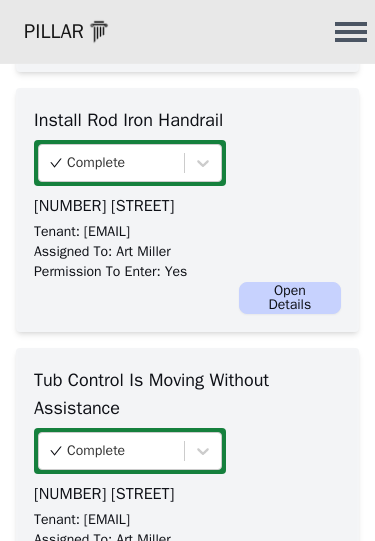 scroll, scrollTop: 1628, scrollLeft: 0, axis: vertical 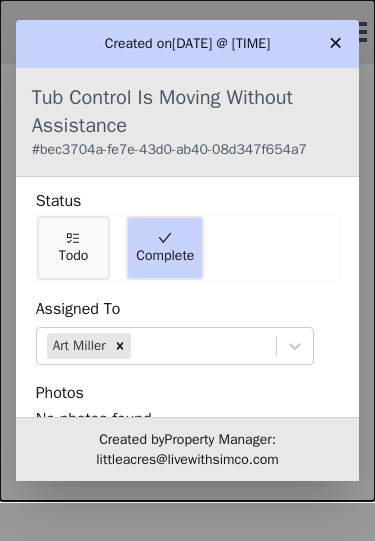 click on "✕" at bounding box center (335, 44) 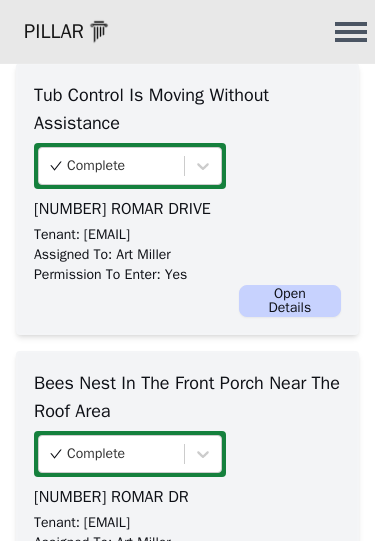 scroll, scrollTop: 1935, scrollLeft: 0, axis: vertical 